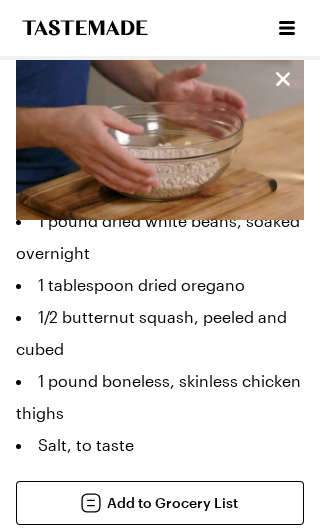 scroll, scrollTop: 1054, scrollLeft: 0, axis: vertical 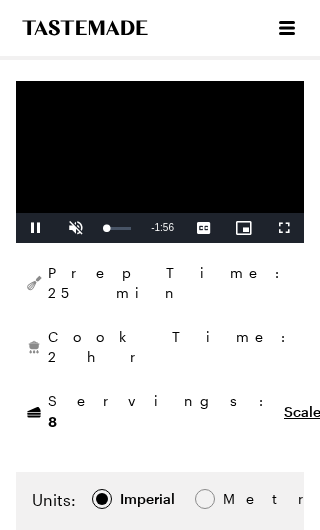 click 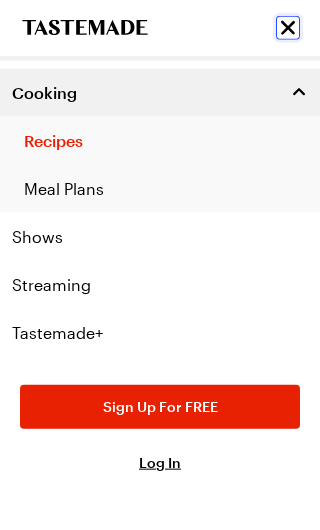 scroll, scrollTop: 493, scrollLeft: 0, axis: vertical 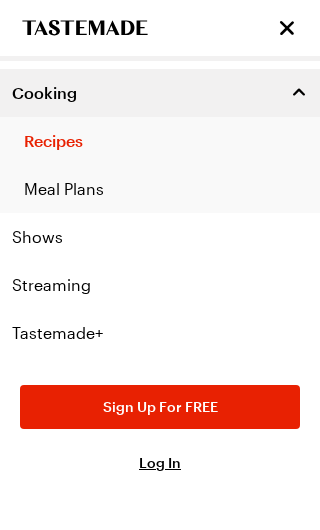 click on "Log In" at bounding box center [160, 463] 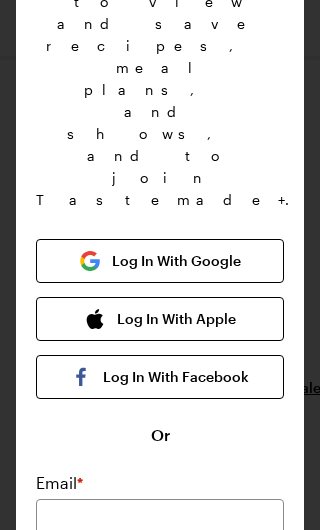 scroll, scrollTop: 185, scrollLeft: 0, axis: vertical 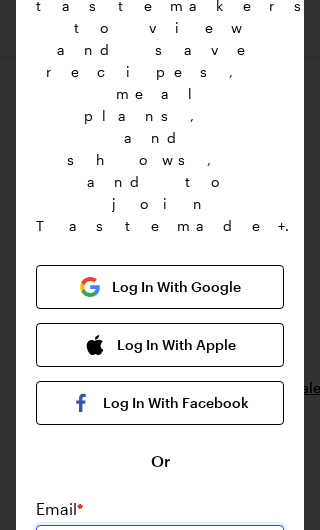 click at bounding box center (160, 547) 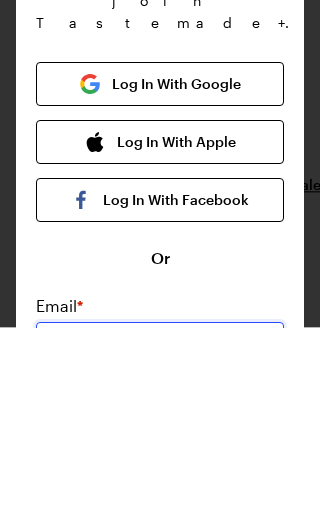 type on "[USERNAME]@[EXAMPLE.COM]" 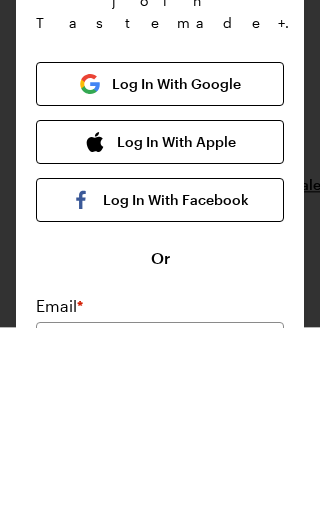 click on "Log In" at bounding box center (160, 819) 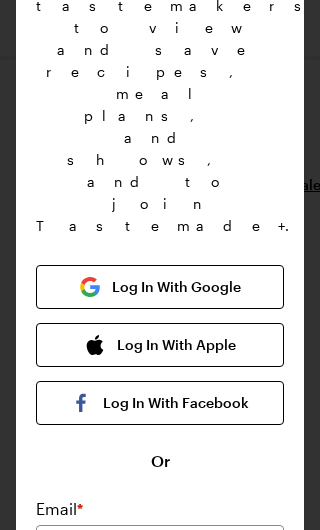 scroll, scrollTop: 493, scrollLeft: 0, axis: vertical 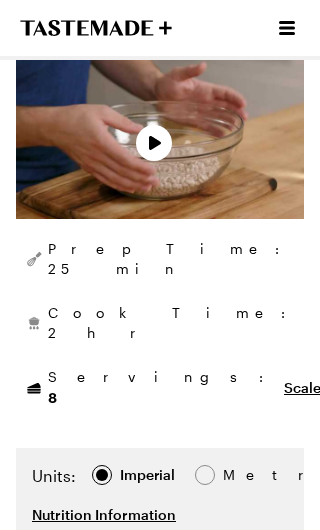 type on "x" 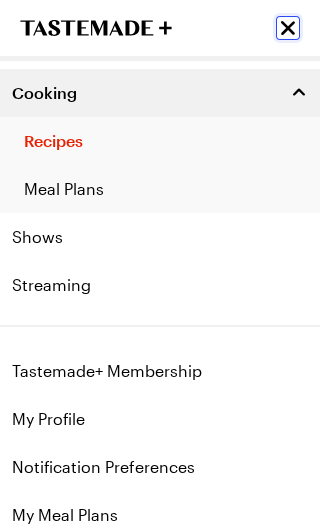 scroll, scrollTop: 0, scrollLeft: 0, axis: both 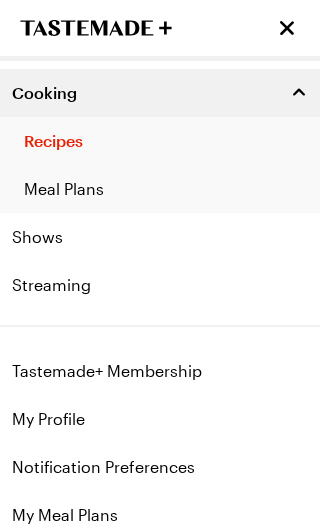 click on "Tastemade+ Membership" at bounding box center (160, 371) 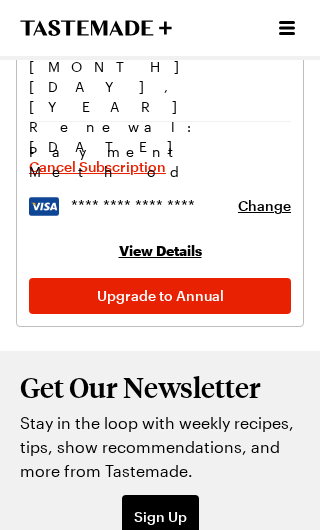 scroll, scrollTop: 372, scrollLeft: 0, axis: vertical 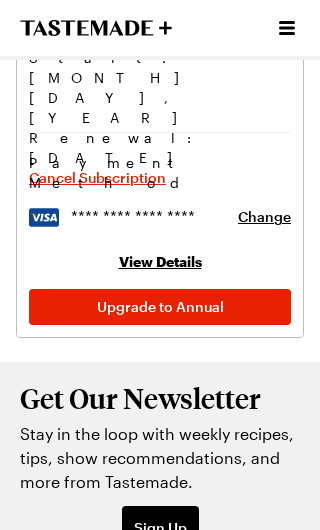 click on "View Details" at bounding box center (160, 261) 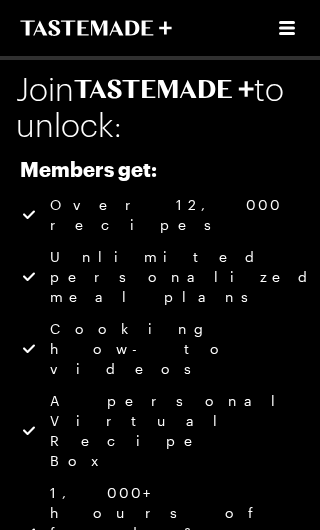 scroll, scrollTop: 0, scrollLeft: 0, axis: both 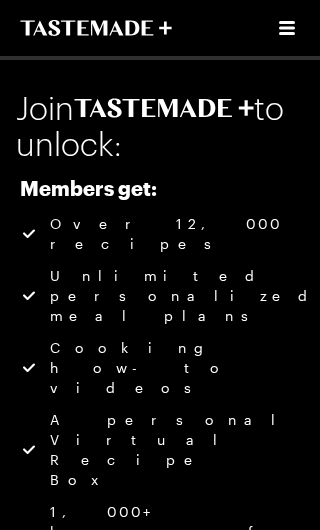 click at bounding box center (287, 28) 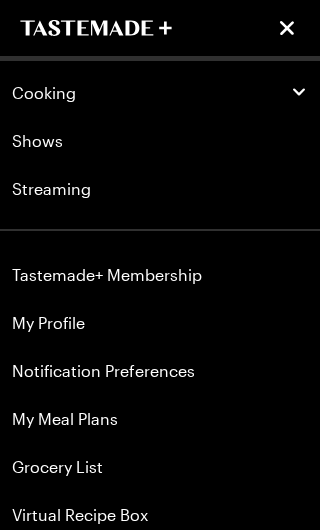 click on "My Profile" at bounding box center (160, 323) 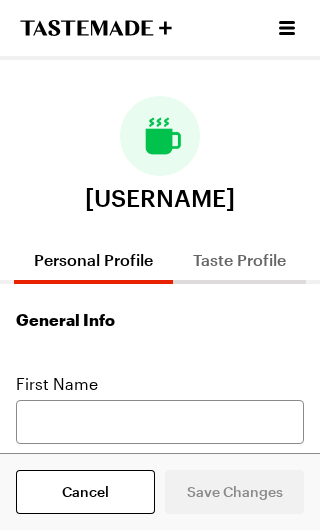 scroll, scrollTop: 0, scrollLeft: 0, axis: both 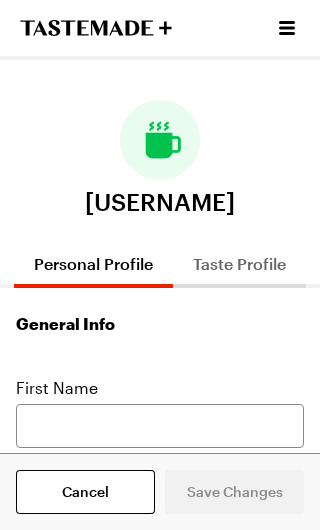 click on "Taste Profile" at bounding box center [239, 264] 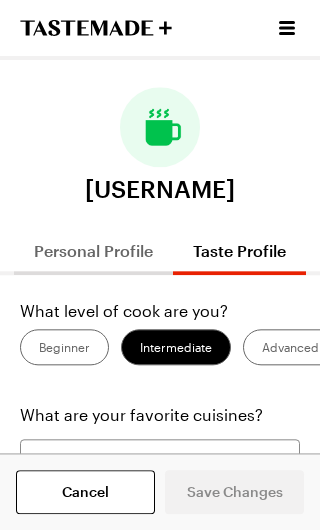 scroll, scrollTop: 0, scrollLeft: 0, axis: both 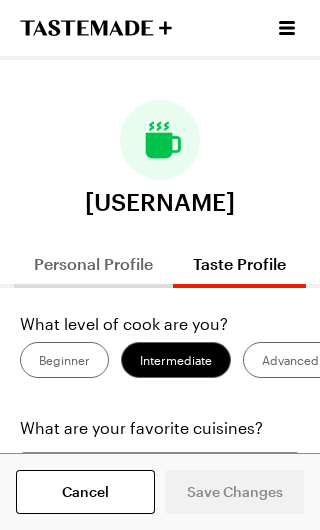 click 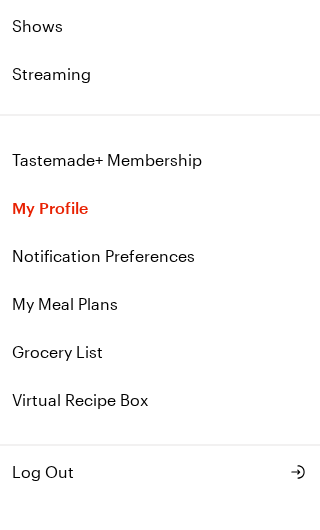 scroll, scrollTop: 115, scrollLeft: 0, axis: vertical 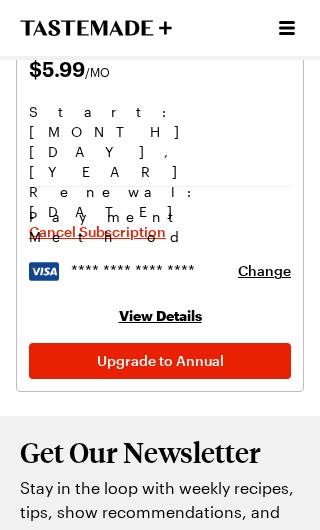click on "View Details" at bounding box center (160, 315) 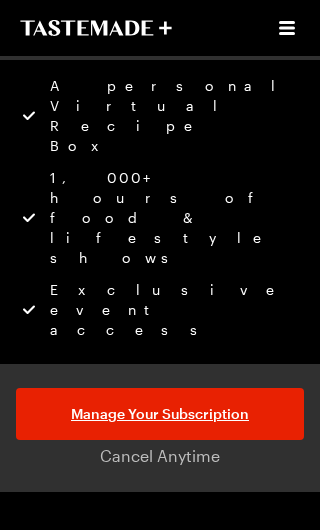 scroll, scrollTop: 335, scrollLeft: 0, axis: vertical 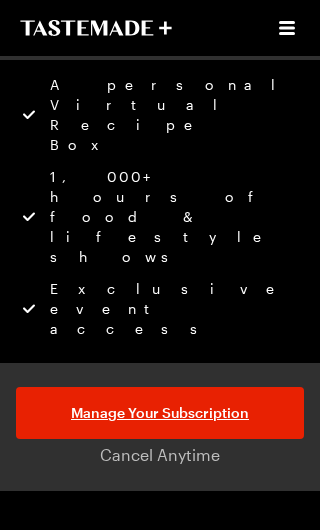 click on "Manage Your Subscription" at bounding box center (160, 413) 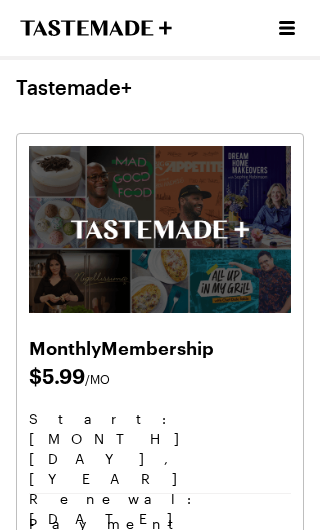 scroll, scrollTop: 0, scrollLeft: 0, axis: both 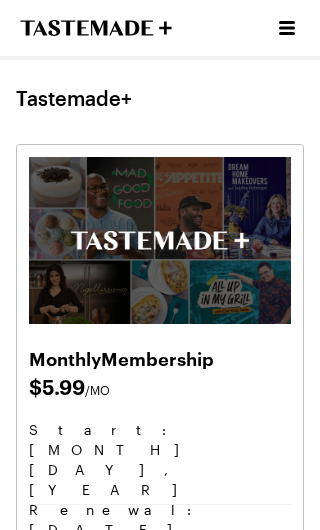 click 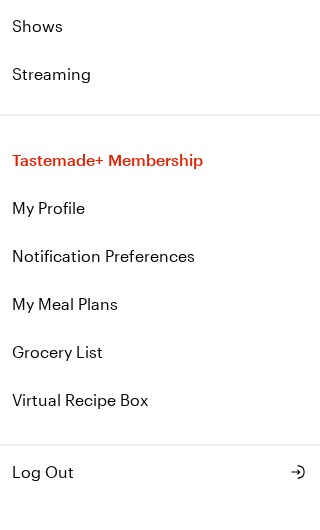 scroll, scrollTop: 0, scrollLeft: 0, axis: both 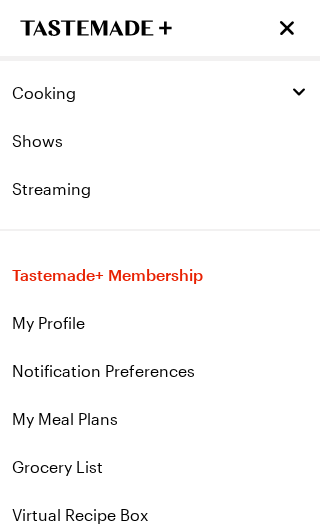 click on "Cooking" at bounding box center [44, 93] 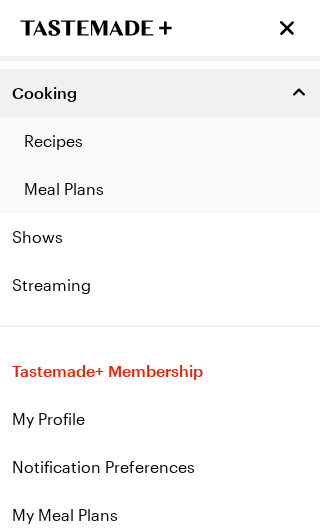 click on "Recipes" at bounding box center [160, 141] 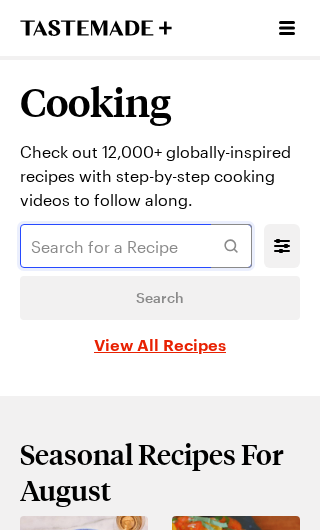 click at bounding box center (136, 246) 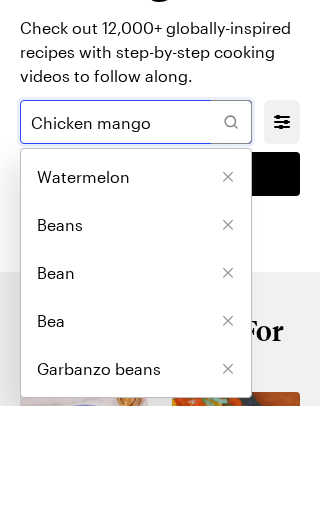 type on "Chicken mango" 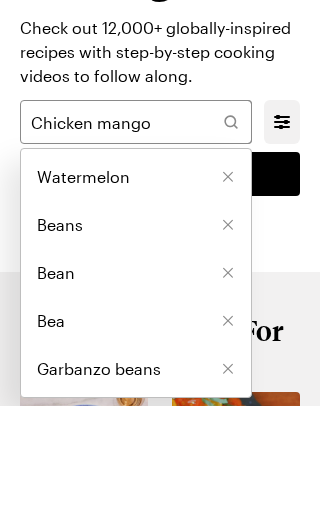 click 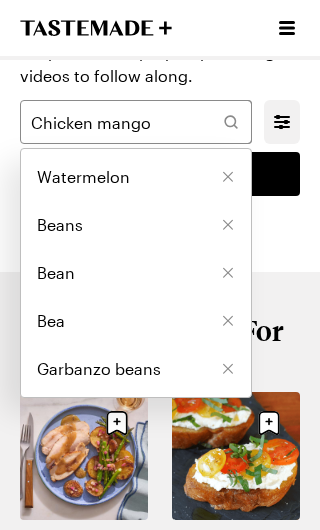 click at bounding box center [231, 122] 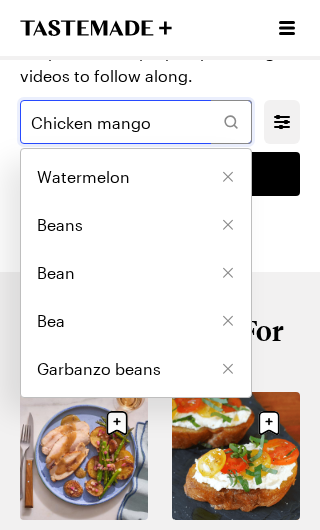 click on "Chicken mango" at bounding box center (136, 122) 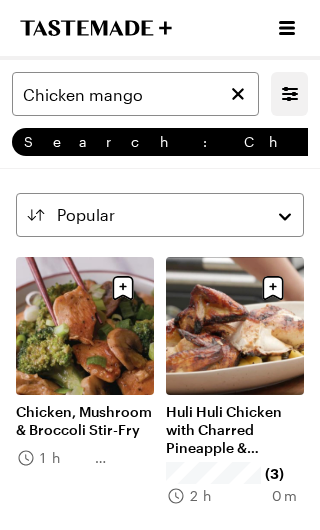scroll, scrollTop: 0, scrollLeft: 0, axis: both 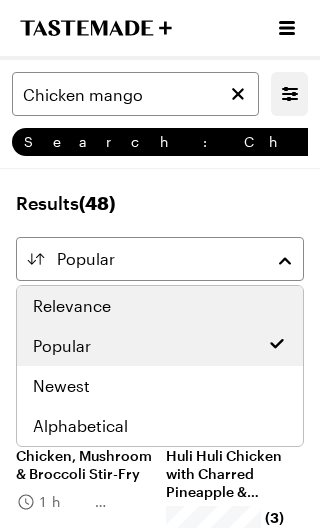 click on "Relevance" at bounding box center (72, 306) 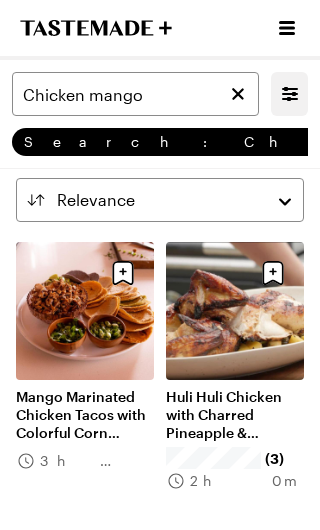 scroll, scrollTop: 62, scrollLeft: 0, axis: vertical 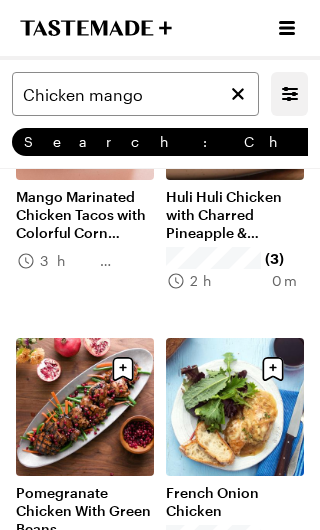 click on "French Onion Chicken" at bounding box center [235, 502] 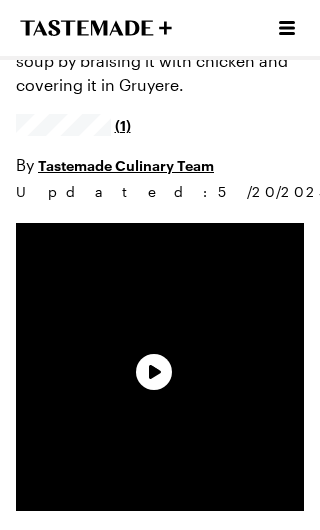scroll, scrollTop: 31, scrollLeft: 0, axis: vertical 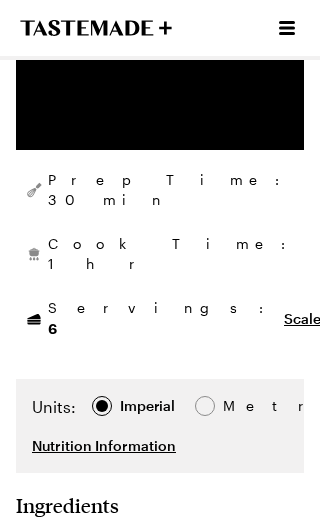 type on "x" 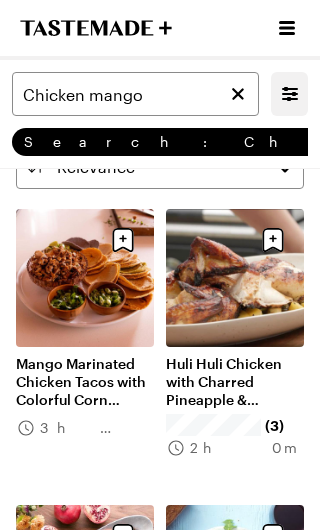 scroll, scrollTop: 0, scrollLeft: 0, axis: both 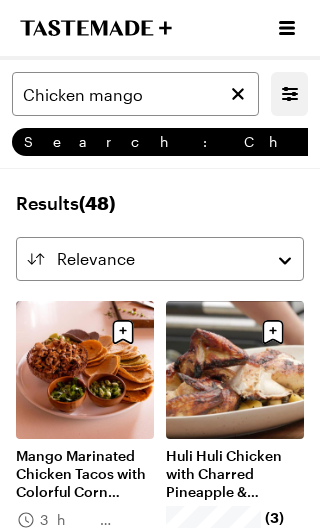 click 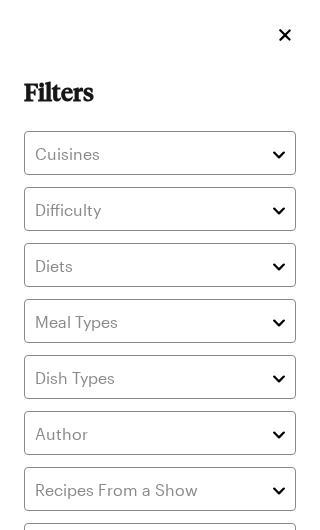 scroll, scrollTop: 0, scrollLeft: 0, axis: both 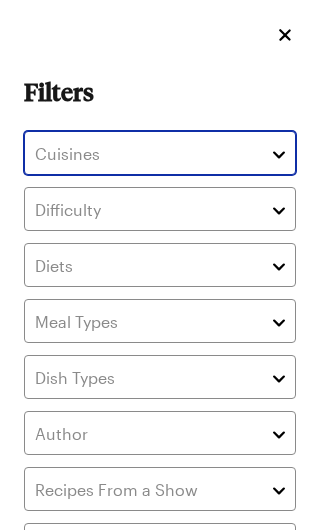 click at bounding box center [160, 153] 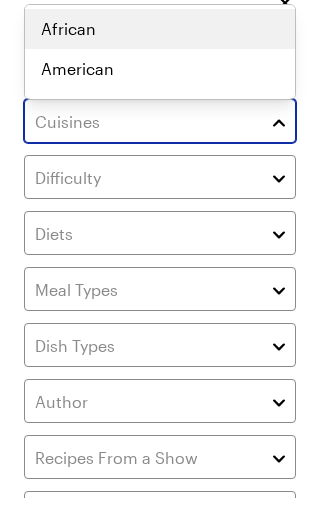 click at bounding box center (160, 153) 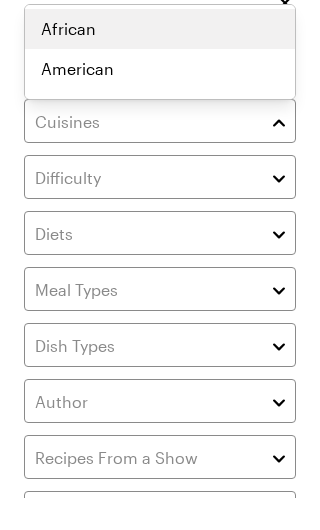 scroll, scrollTop: 32, scrollLeft: 0, axis: vertical 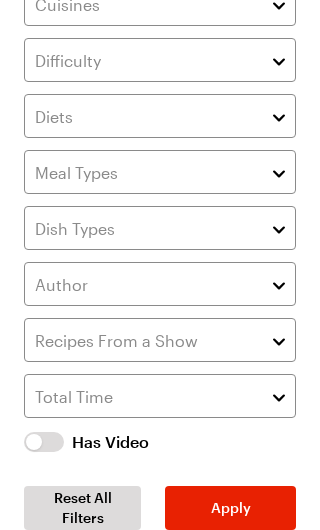 click on "Reset All Filters" at bounding box center [82, 508] 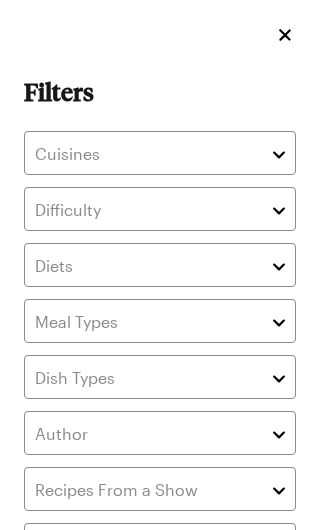 scroll, scrollTop: 0, scrollLeft: 0, axis: both 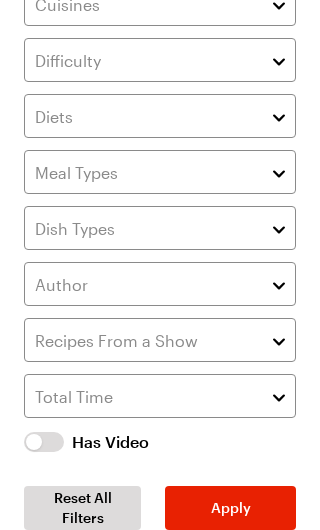 click on "Apply" at bounding box center (230, 508) 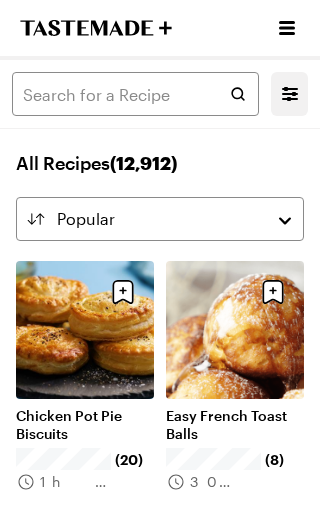 click on "Filters Search All Recipes  ( 12,912 ) Popular Load More Chicken Pot Pie Biscuits (20) 1h 35m Easy French Toast Balls (8) 30 mins One-Pot Chicken & Rice (16) 1h 10m Chipotle-Style Chicken Burrito Bowl (9) 1h 0m Cowboy Cornbread Casserole (2) 1h 0m Lemon Roast Chicken (5) 2h 25m Stuffed Potato Ball Casserole (3) 2h 10m Affordable One-Pot Penne Pasta (8) 30 mins Classic Beef Stroganoff (10) 40 mins Chicken Burrito Bowls (1) 6h 50m Bang Bang Shrimp Linguine (6) 45 mins Cheesy Chicken Enchiladas (6) 24 mins Detroit Style Deep Dish Pizza (6) 38 mins Roasted Garlic & Parmesan Crispy Smashed Potato 1h 30m Fried Chicken (3) 50 mins Baklava Cheesecake (6) 5h 25m Chicken Piccata (6) 25 mins Healthy Fish Tacos (4) 14 mins Double Smashburgers (4) 50 mins Frankie's Cacio e Pepe (4) 15 mins Beef Noodles (4) 1h 45m Butter-Roasted Fish (1) 25 mins Blueberry Breakfast Smoothie Bowl (2) 10 mins Cheesy Garlic Pull Apart Bread (2) 3h 10m Load More" at bounding box center (160, 1986) 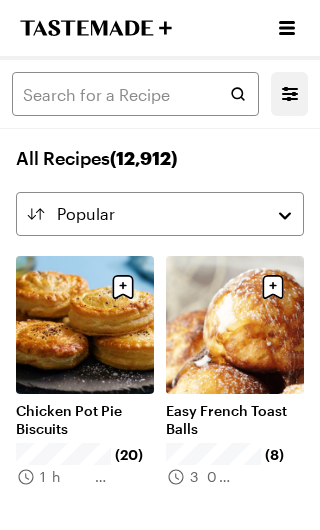 scroll, scrollTop: 0, scrollLeft: 0, axis: both 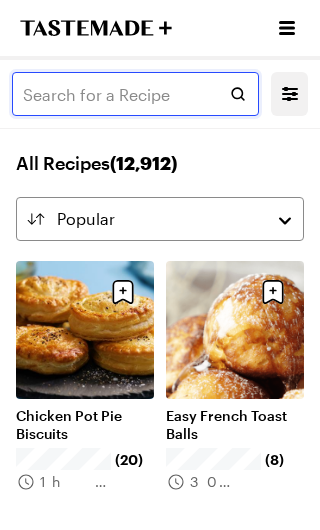 click at bounding box center [135, 94] 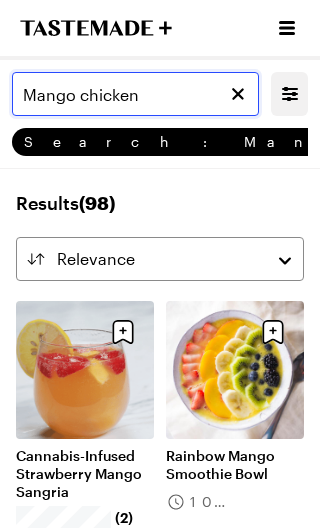 type on "Mango chicken" 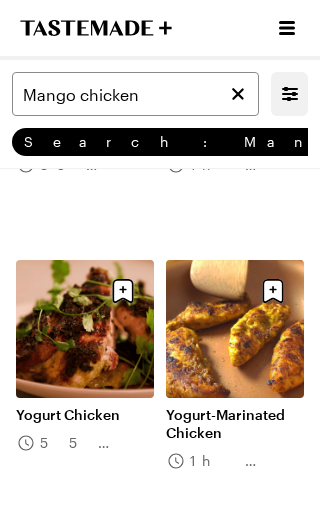 scroll, scrollTop: 1227, scrollLeft: 0, axis: vertical 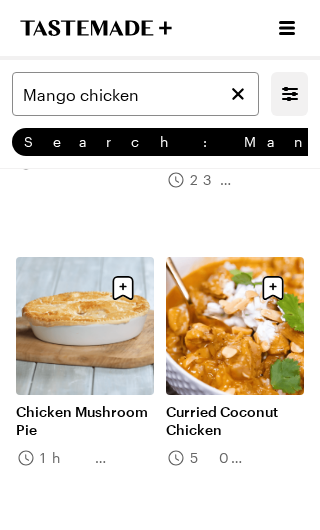 click on "Curried Coconut Chicken" at bounding box center (235, 421) 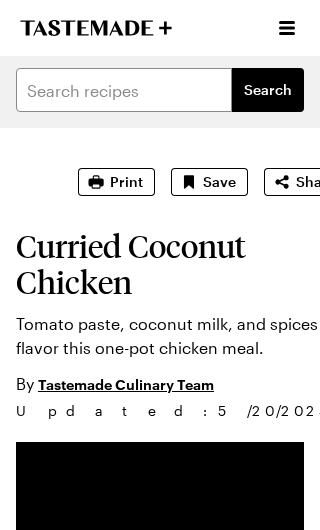 scroll, scrollTop: 0, scrollLeft: 0, axis: both 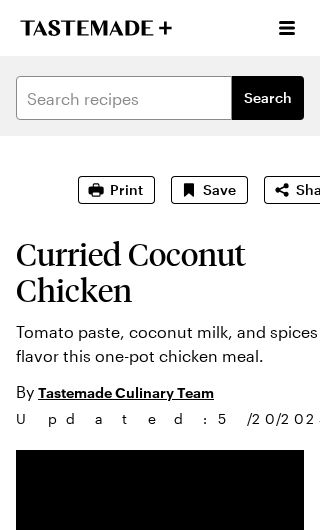 type on "x" 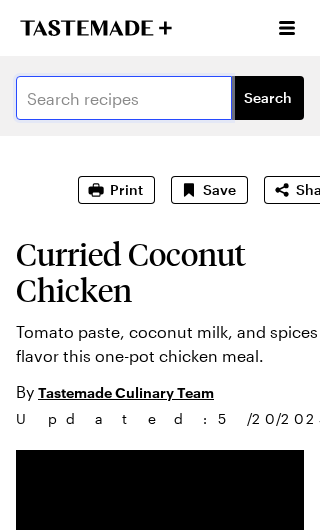 click at bounding box center [124, 98] 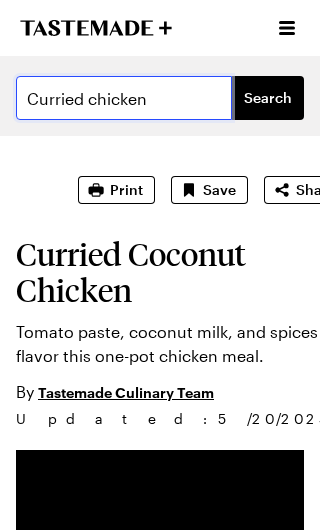 type on "Curried chicken" 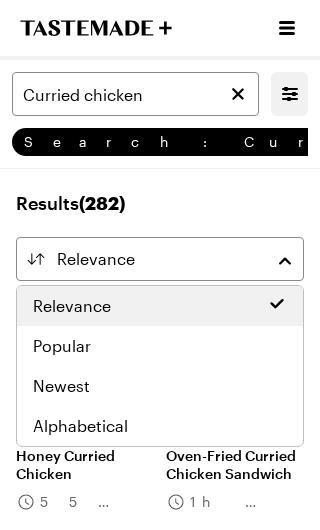 click on "Relevance" at bounding box center (72, 306) 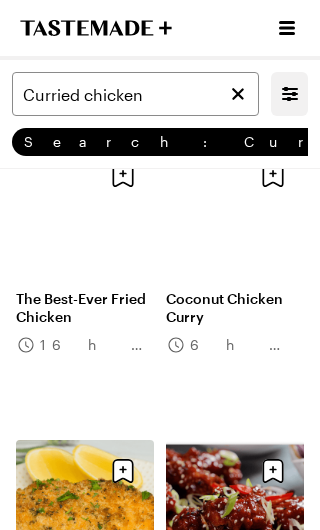 scroll, scrollTop: 1050, scrollLeft: 0, axis: vertical 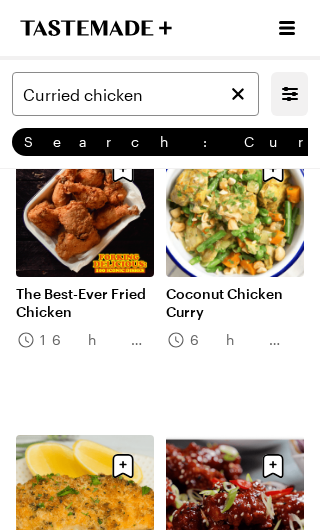 click on "Coconut Chicken Curry" at bounding box center (235, 303) 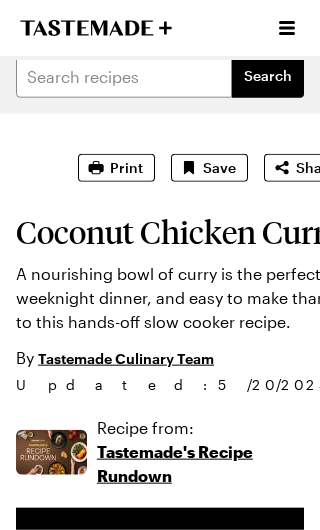 scroll, scrollTop: 0, scrollLeft: 0, axis: both 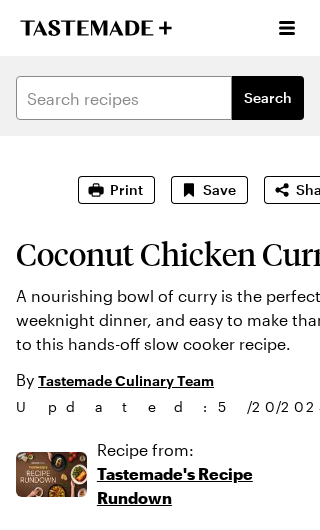 type on "x" 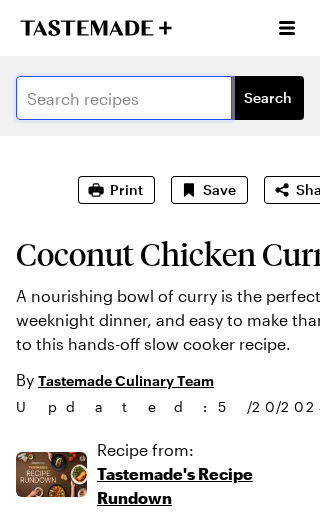 click at bounding box center [124, 98] 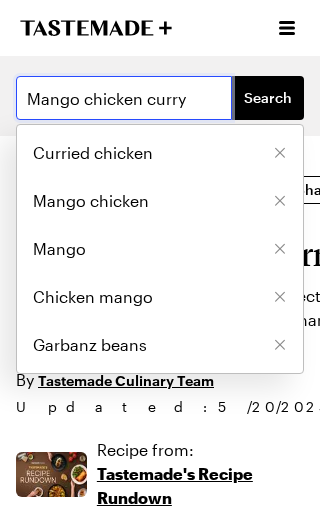 type on "Mango chicken curry" 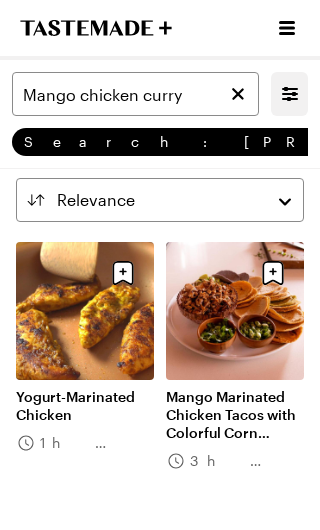 scroll, scrollTop: 0, scrollLeft: 0, axis: both 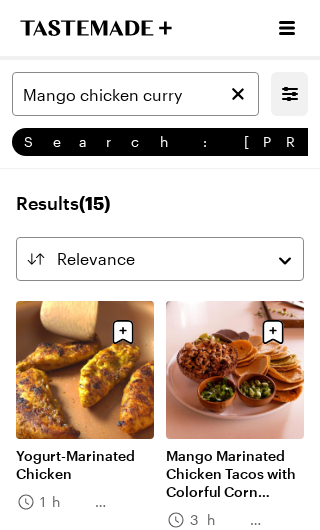 click on "Mango Marinated Chicken Tacos with Colorful Corn Tortillas" at bounding box center [235, 474] 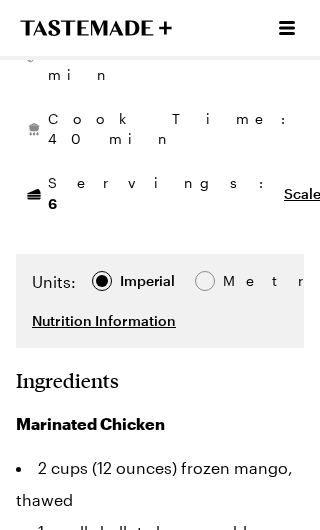 scroll, scrollTop: 733, scrollLeft: 0, axis: vertical 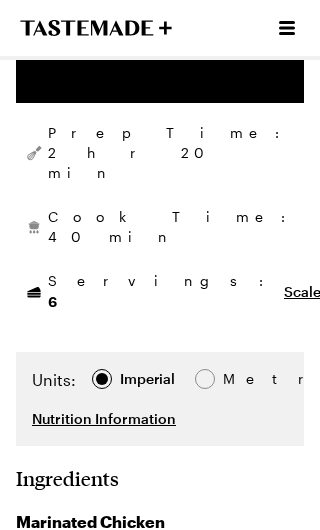 type on "x" 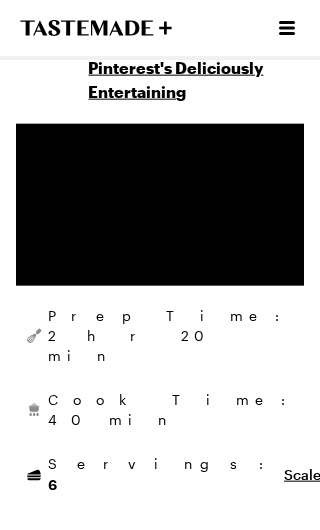 scroll, scrollTop: 450, scrollLeft: 0, axis: vertical 